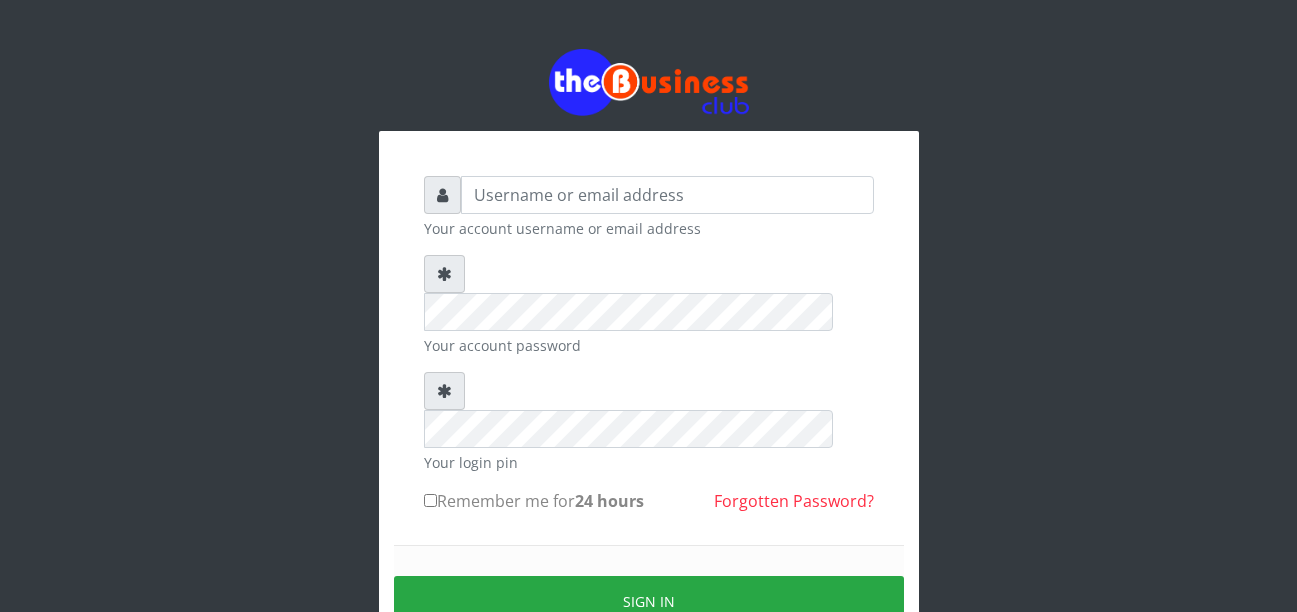 scroll, scrollTop: 0, scrollLeft: 0, axis: both 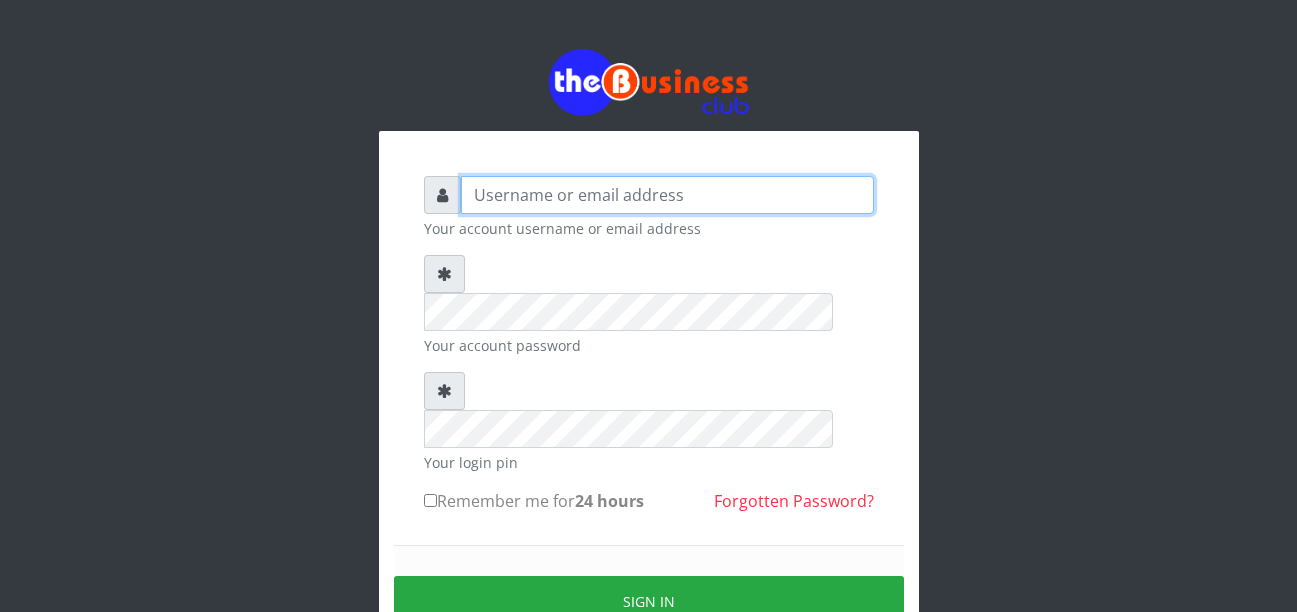click at bounding box center (667, 195) 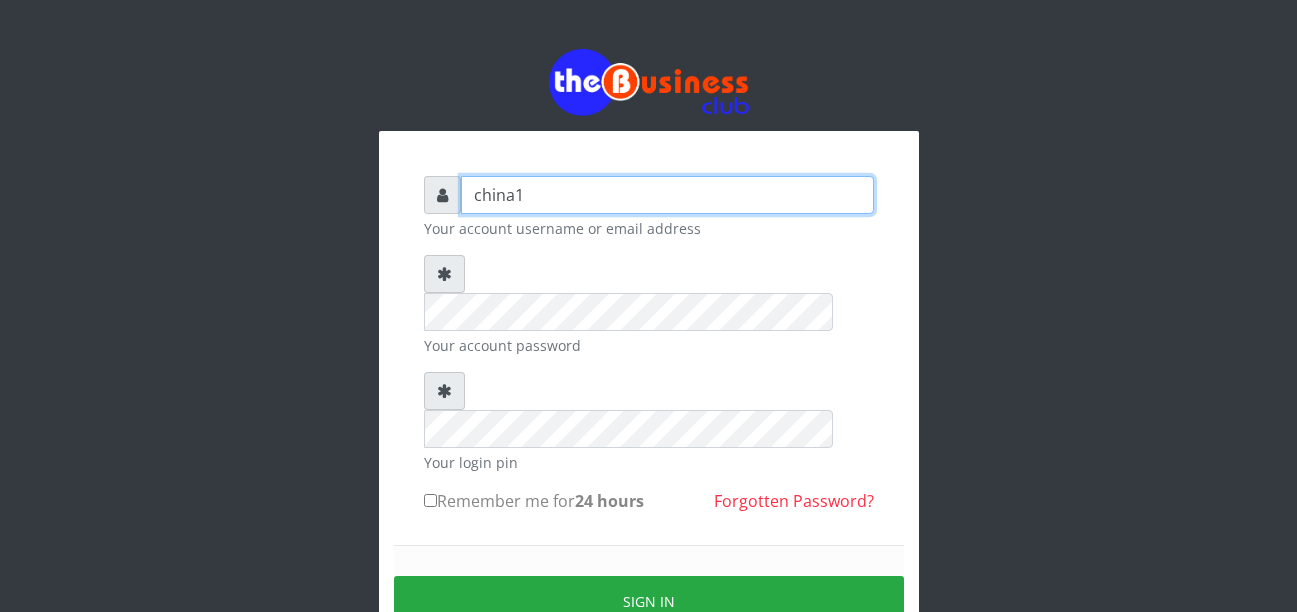 type on "china1" 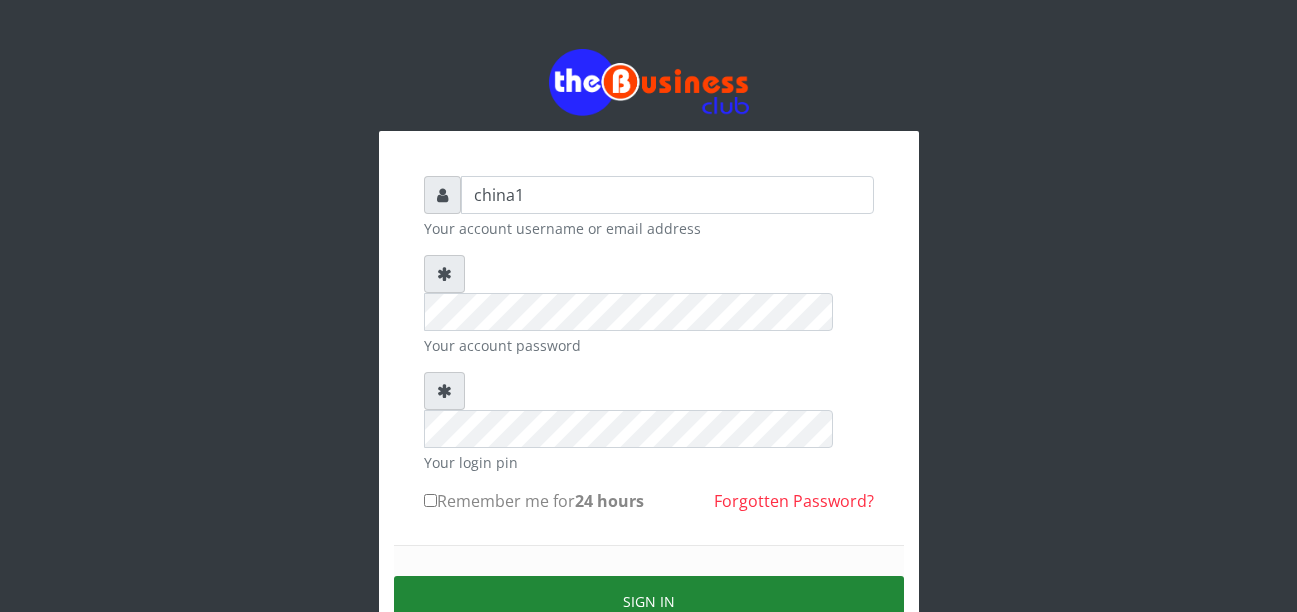 click on "Sign in" at bounding box center [649, 601] 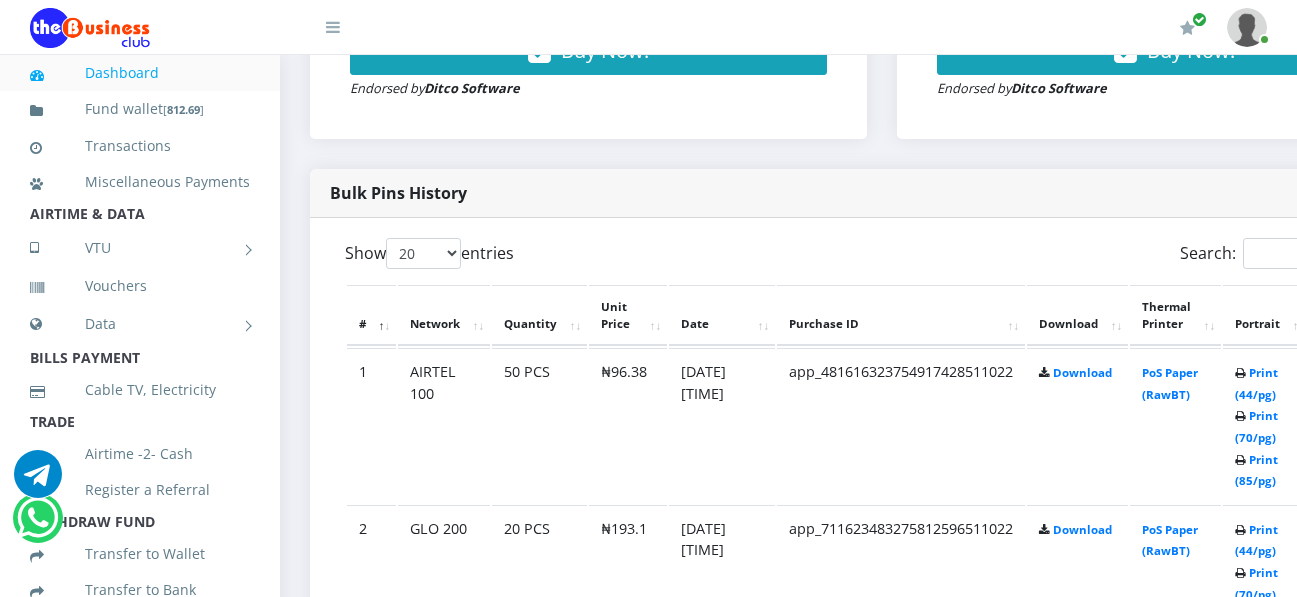 scroll, scrollTop: 960, scrollLeft: 0, axis: vertical 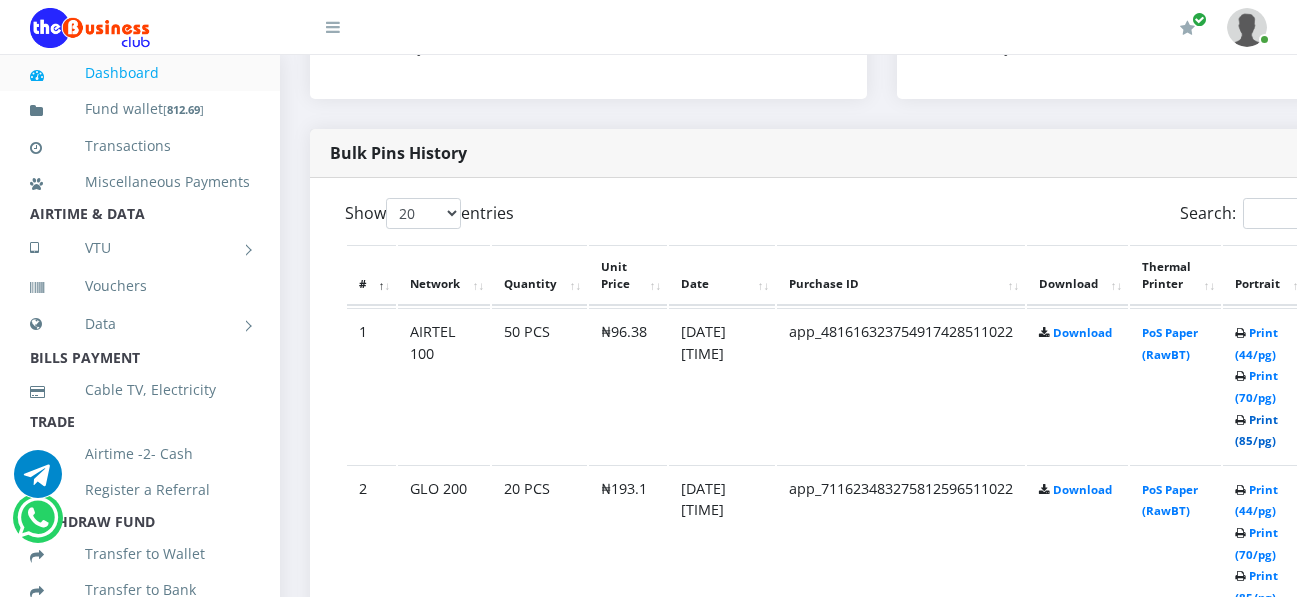 click on "Print (85/pg)" at bounding box center (1256, 430) 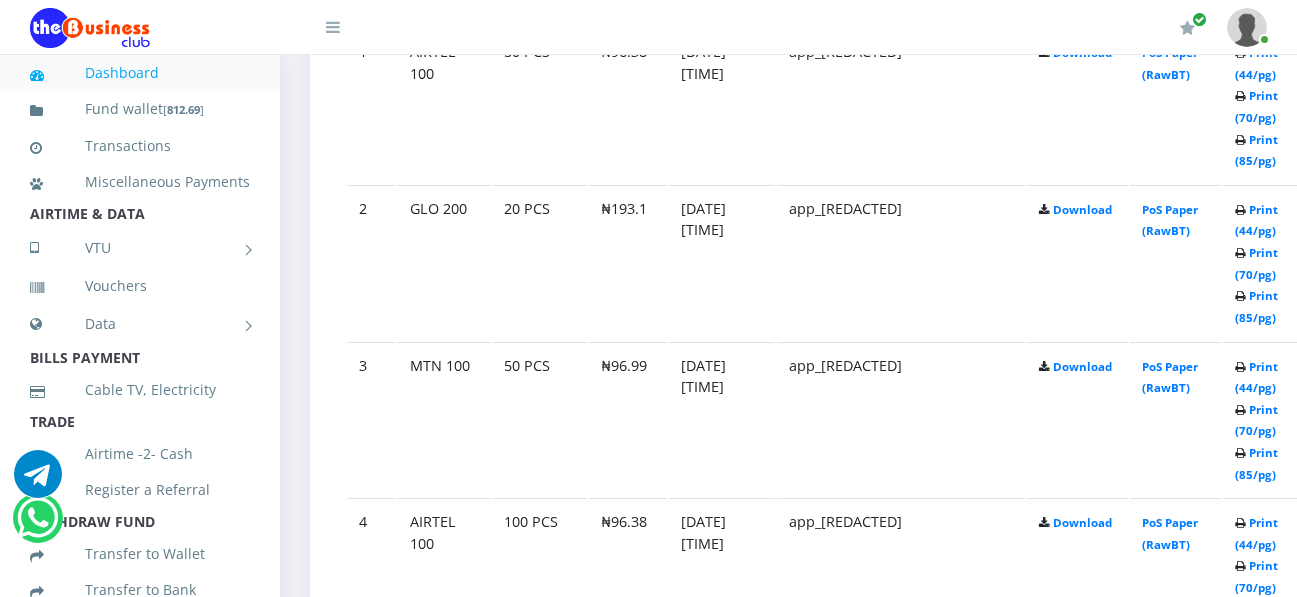 scroll, scrollTop: 1320, scrollLeft: 0, axis: vertical 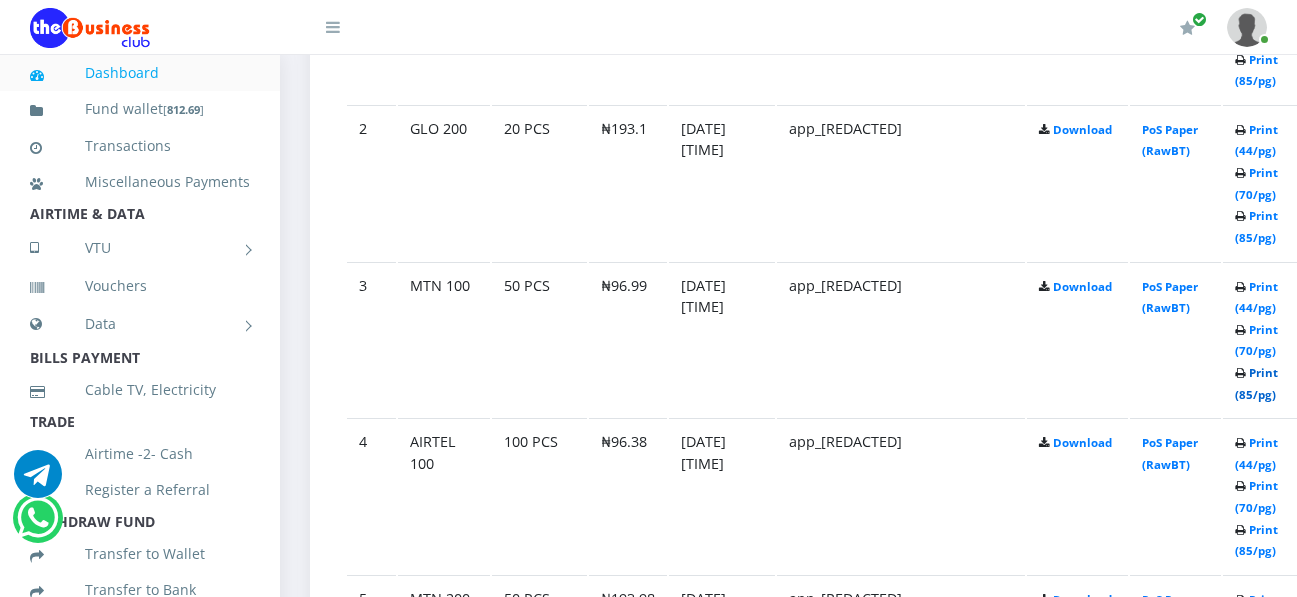 click on "Print (85/pg)" at bounding box center (1256, 383) 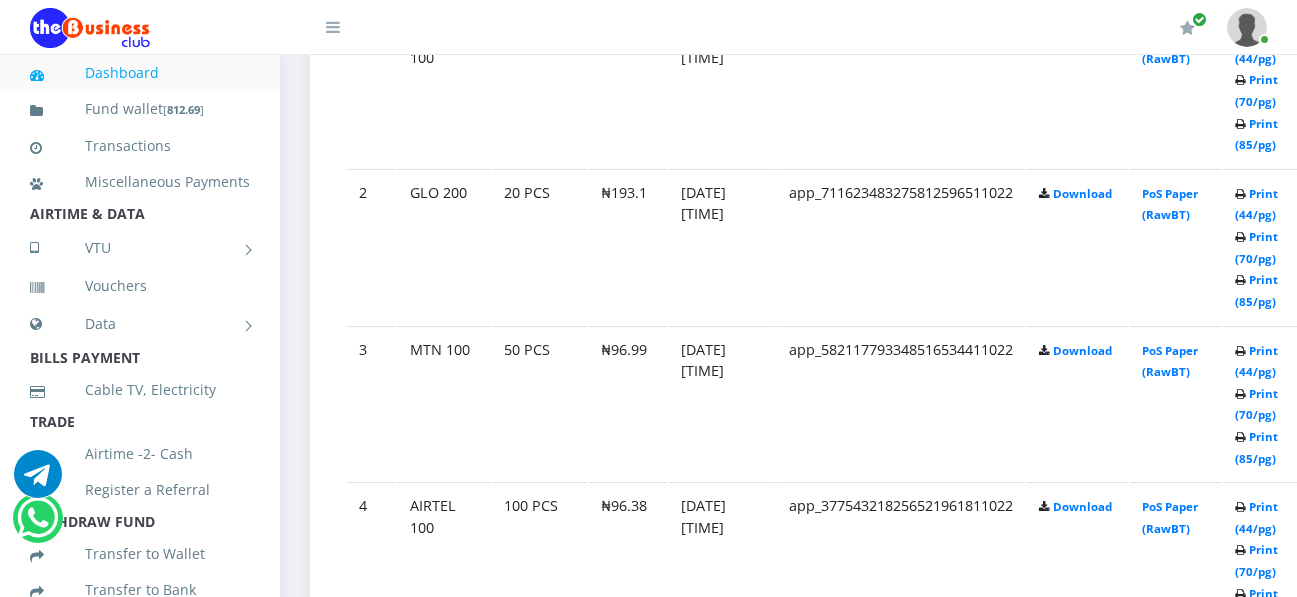scroll, scrollTop: 1320, scrollLeft: 0, axis: vertical 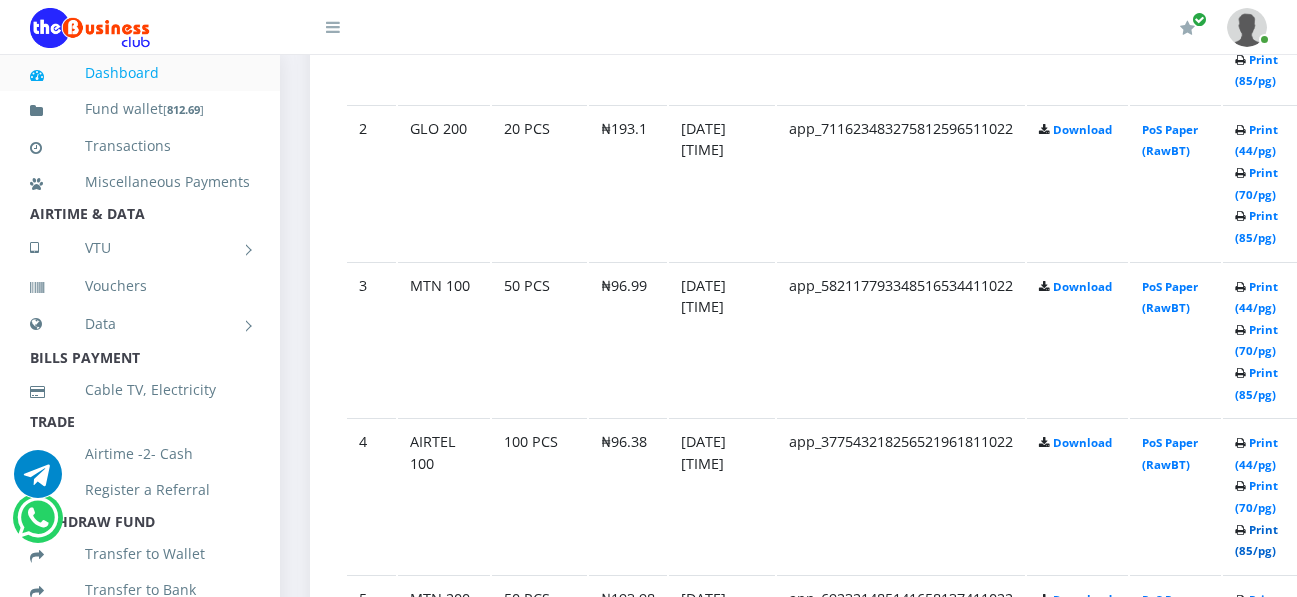 click on "Print (85/pg)" at bounding box center [1256, 540] 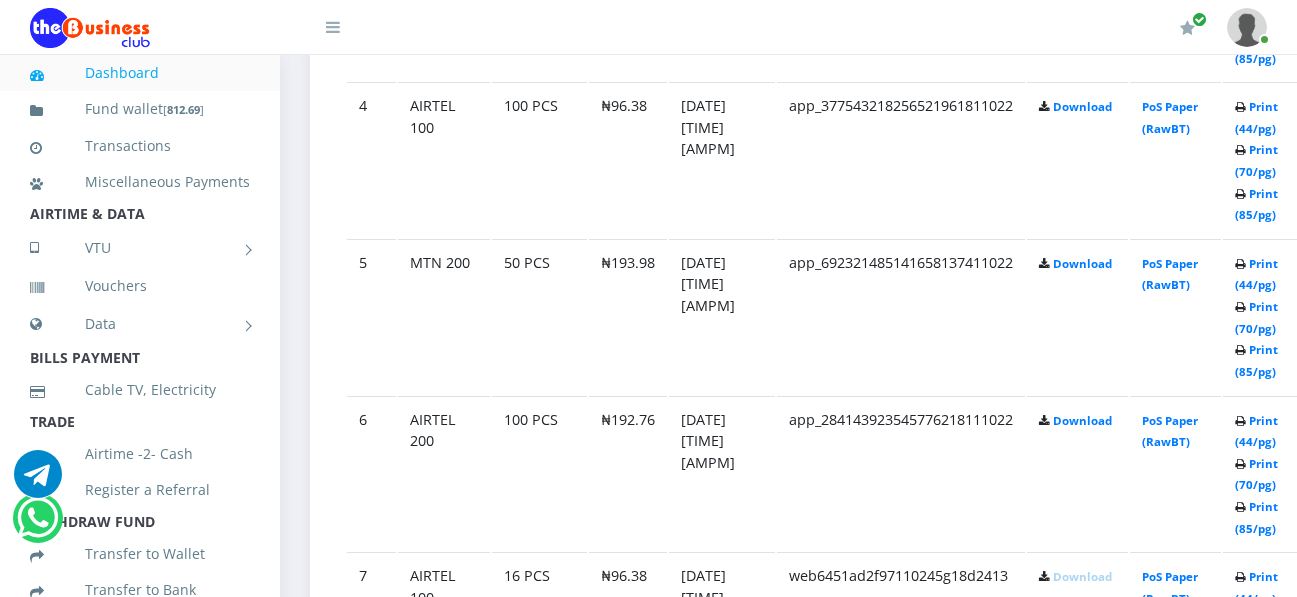 scroll, scrollTop: 1696, scrollLeft: 0, axis: vertical 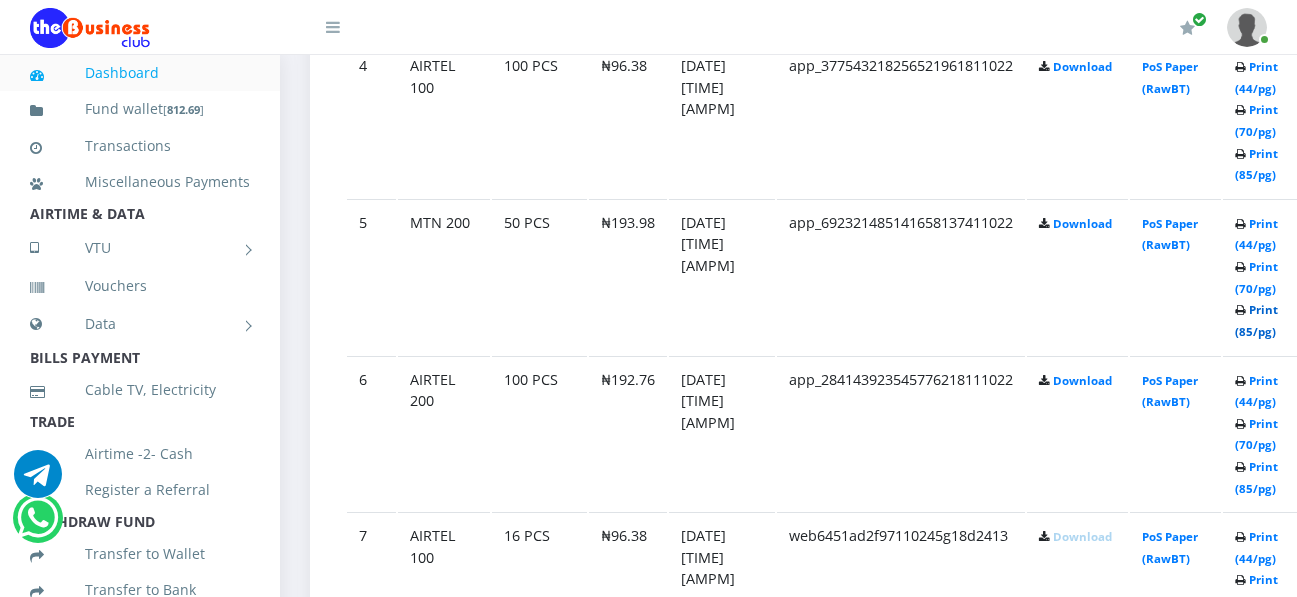 click on "Print (85/pg)" at bounding box center [1256, 320] 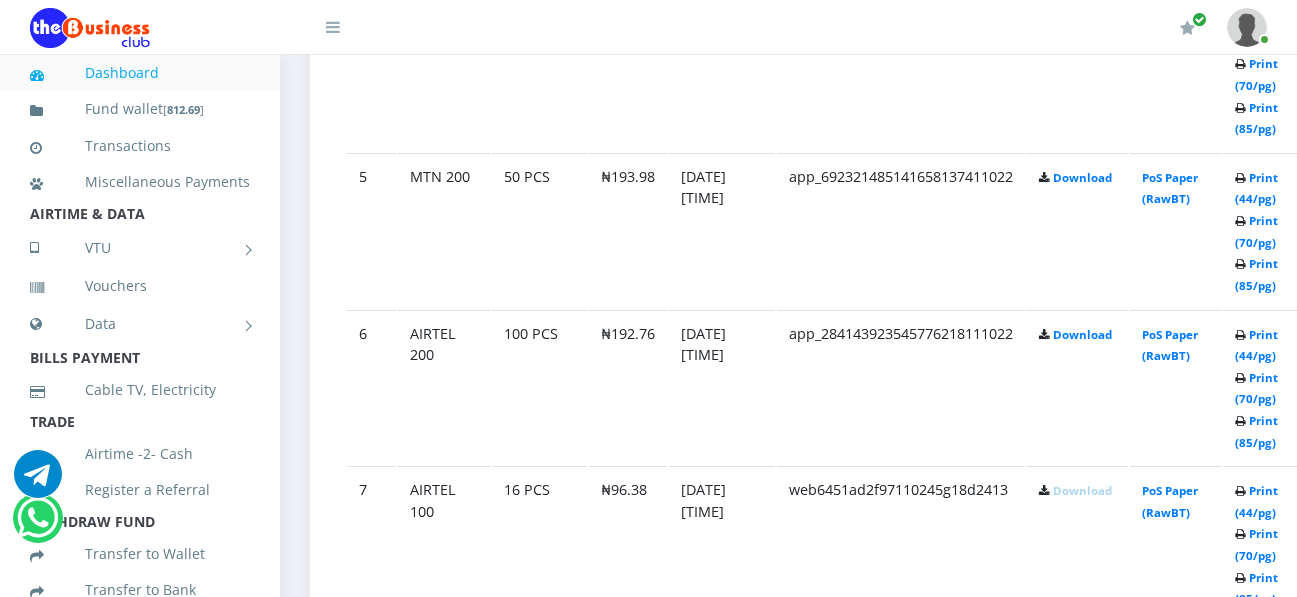 scroll, scrollTop: 1696, scrollLeft: 0, axis: vertical 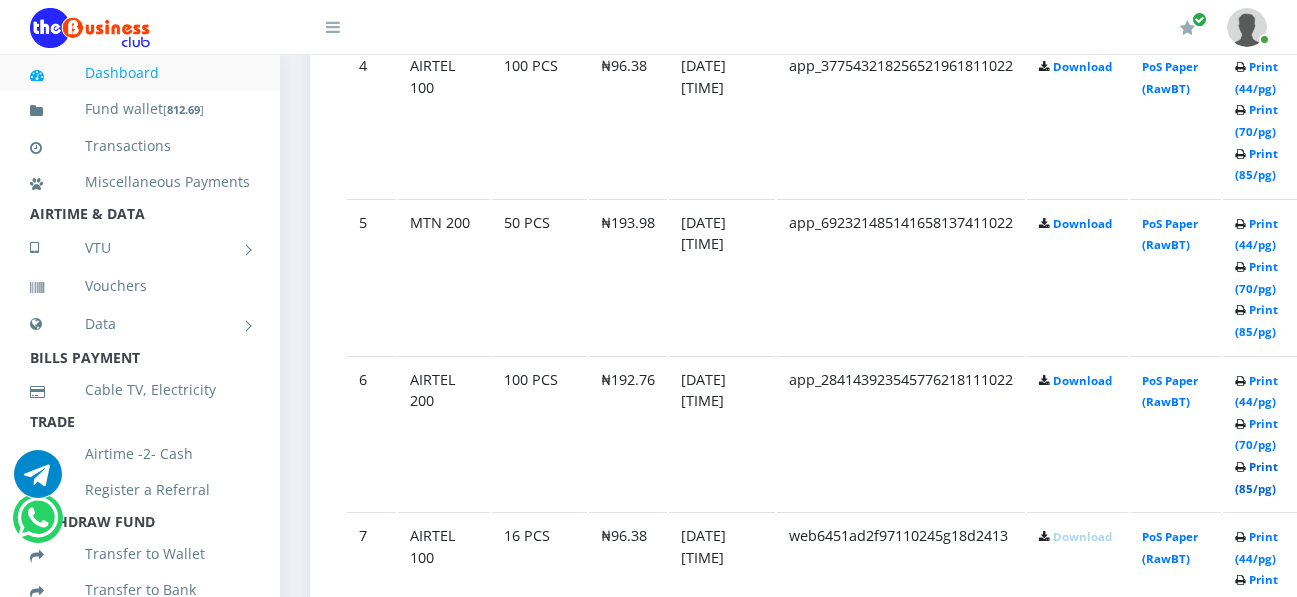 click on "Print (85/pg)" at bounding box center [1256, 477] 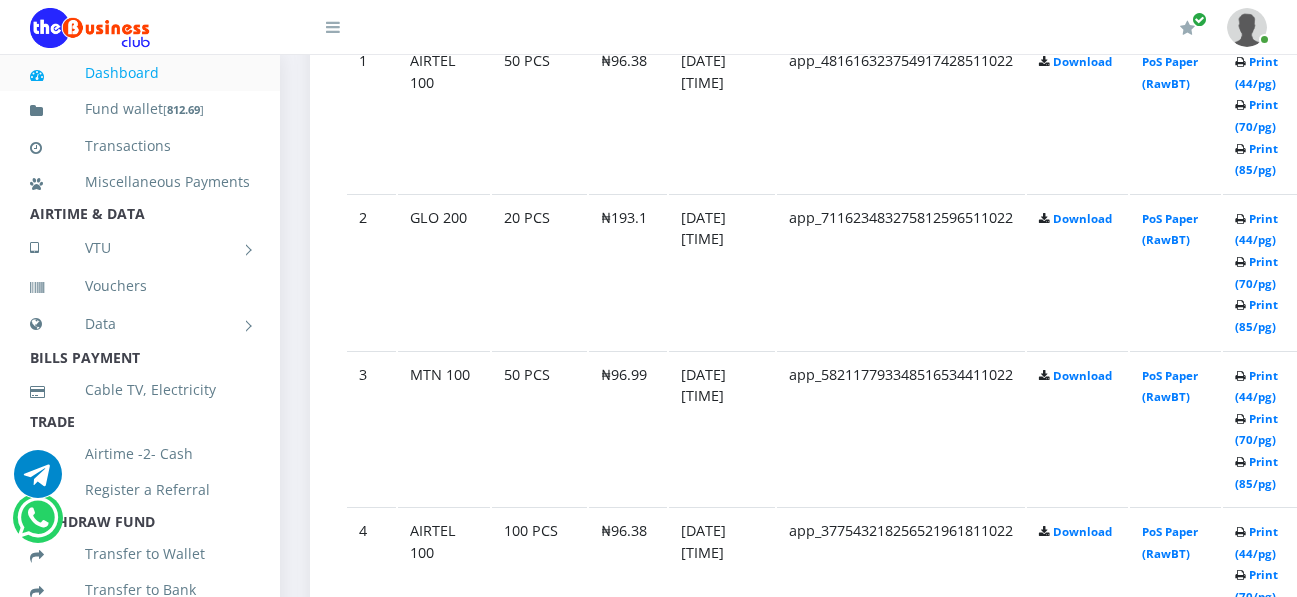 scroll, scrollTop: 0, scrollLeft: 0, axis: both 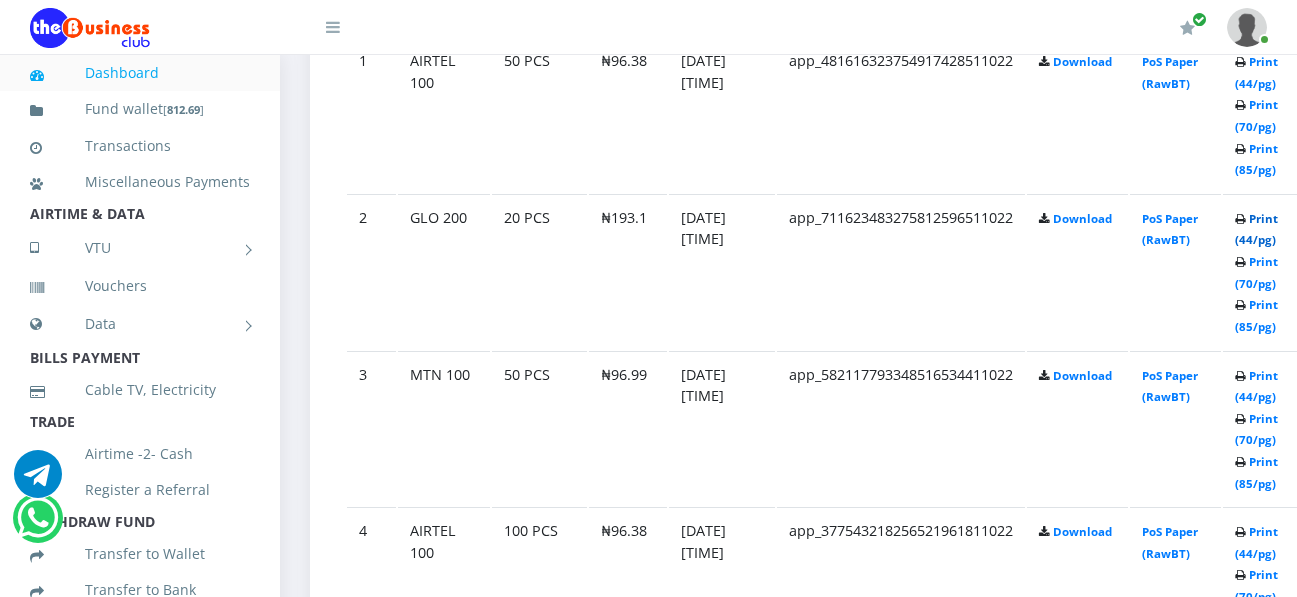 click on "Print (44/pg)" at bounding box center [1256, 229] 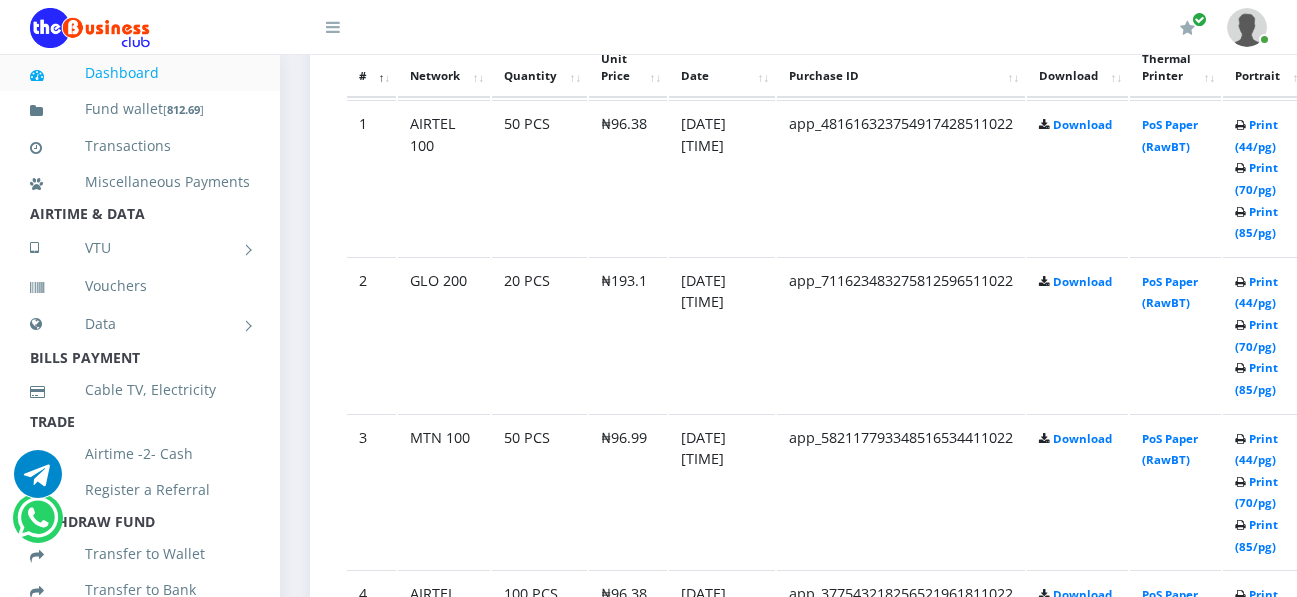 scroll, scrollTop: 1231, scrollLeft: 0, axis: vertical 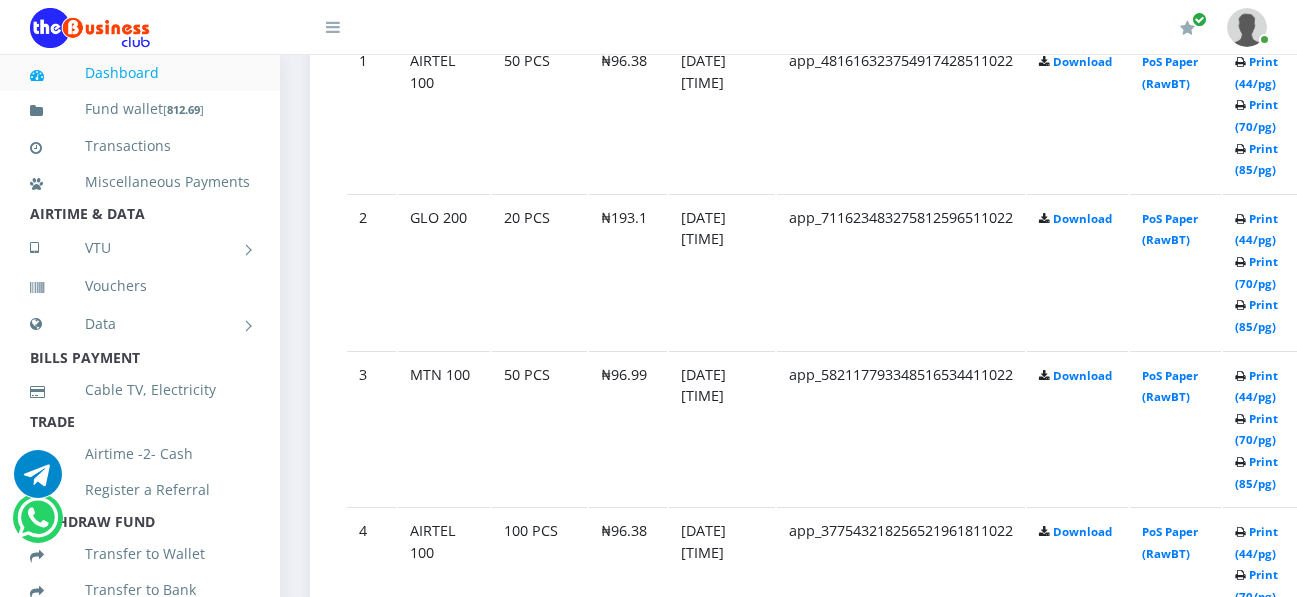 click at bounding box center (1247, 27) 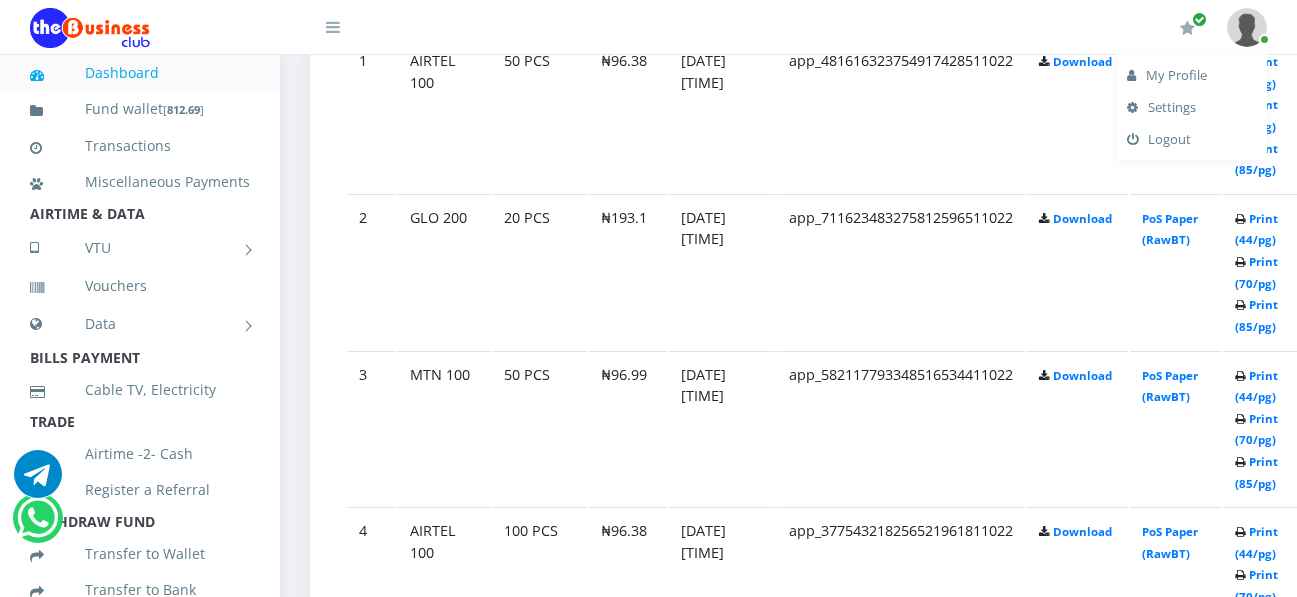 click on "Logout" at bounding box center (1192, 139) 